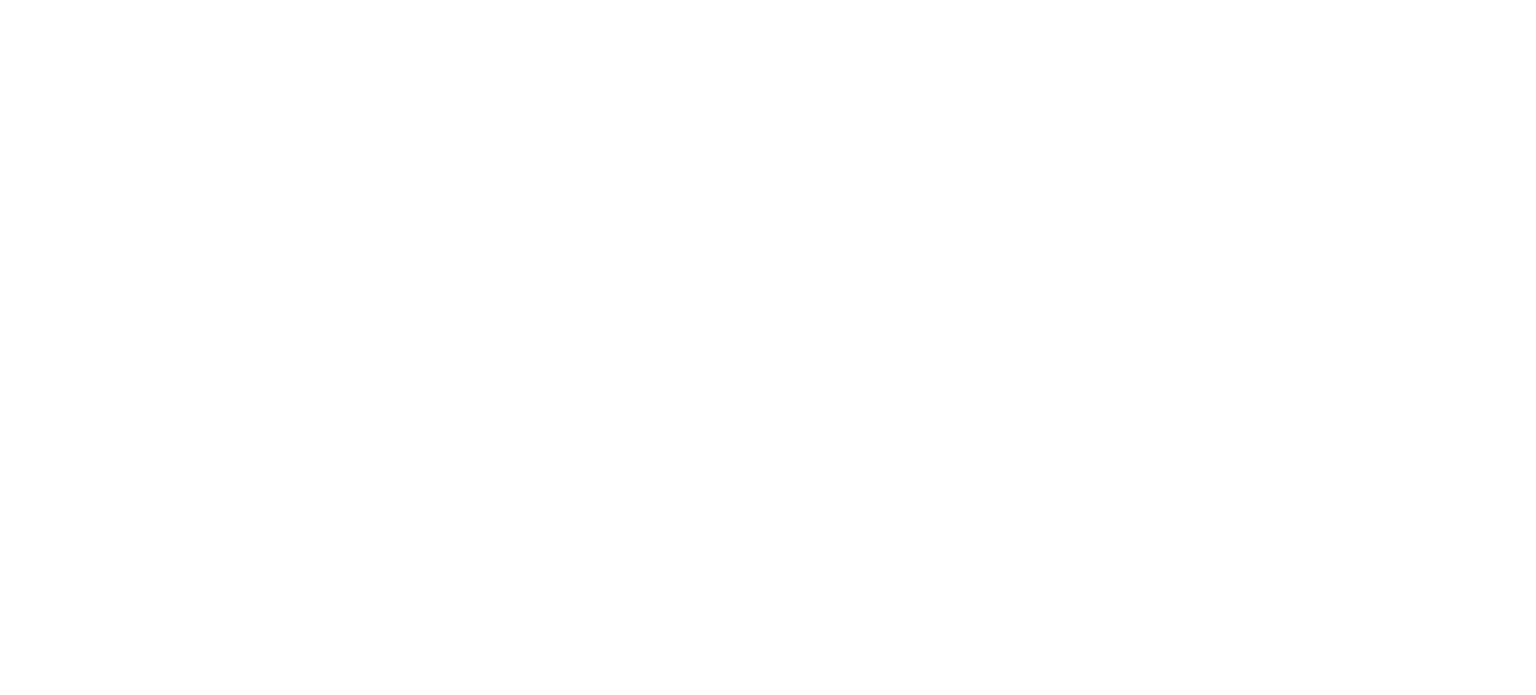 scroll, scrollTop: 0, scrollLeft: 0, axis: both 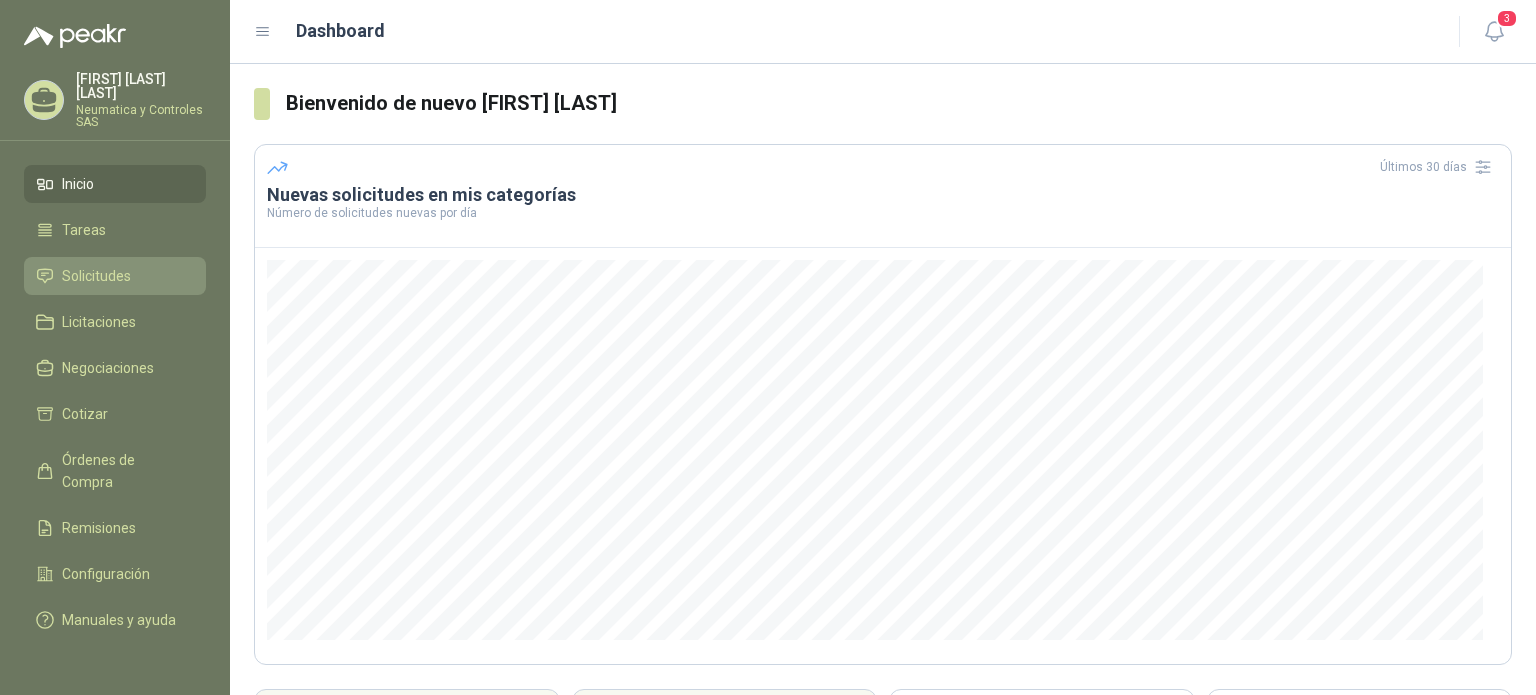 click on "Solicitudes" at bounding box center [96, 276] 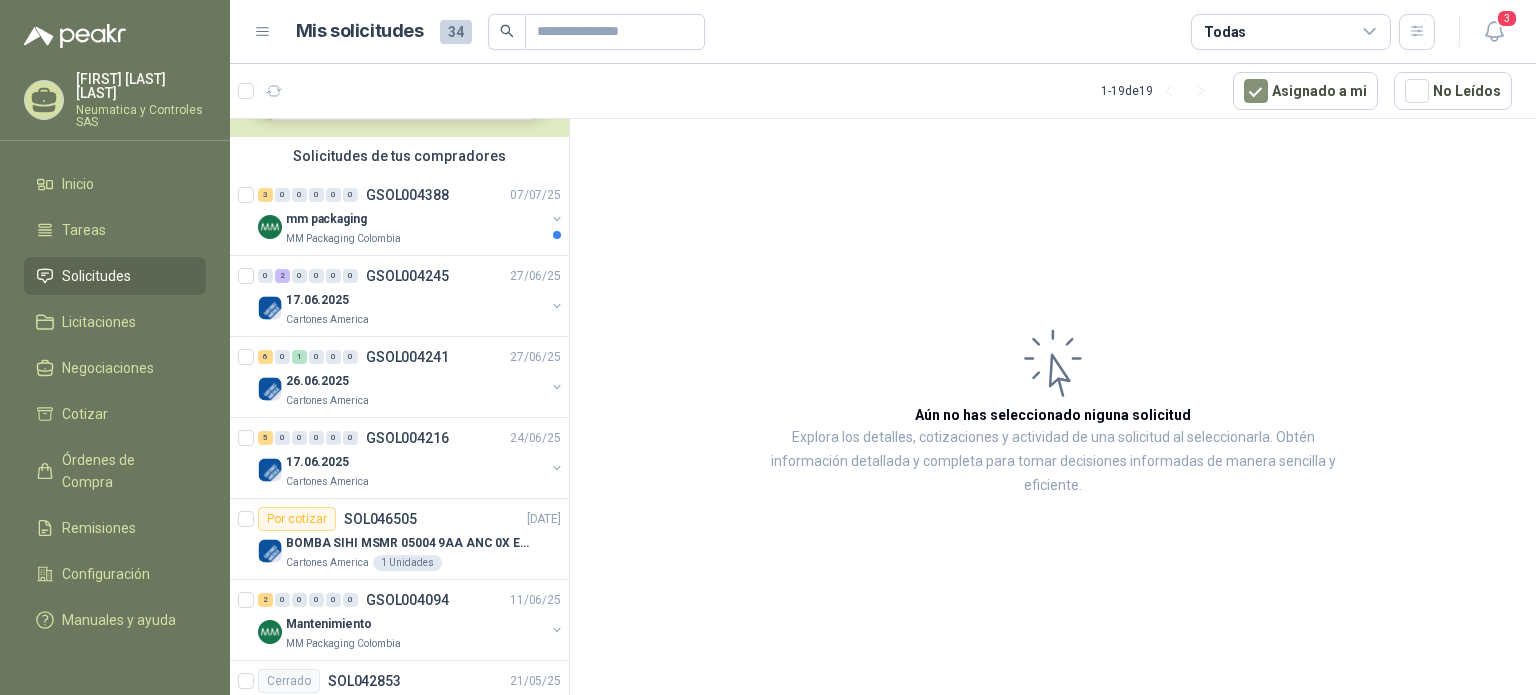 scroll, scrollTop: 128, scrollLeft: 0, axis: vertical 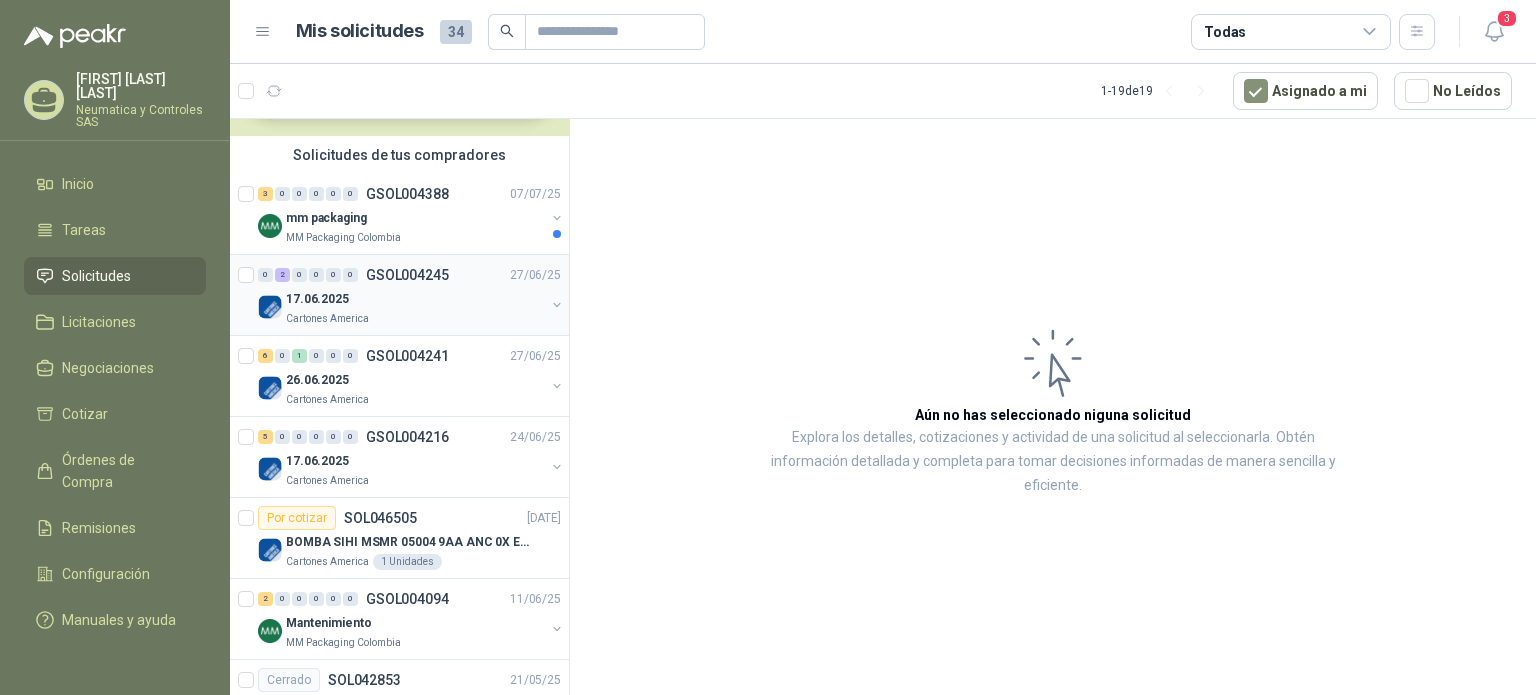 click on "Cartones America" at bounding box center [415, 319] 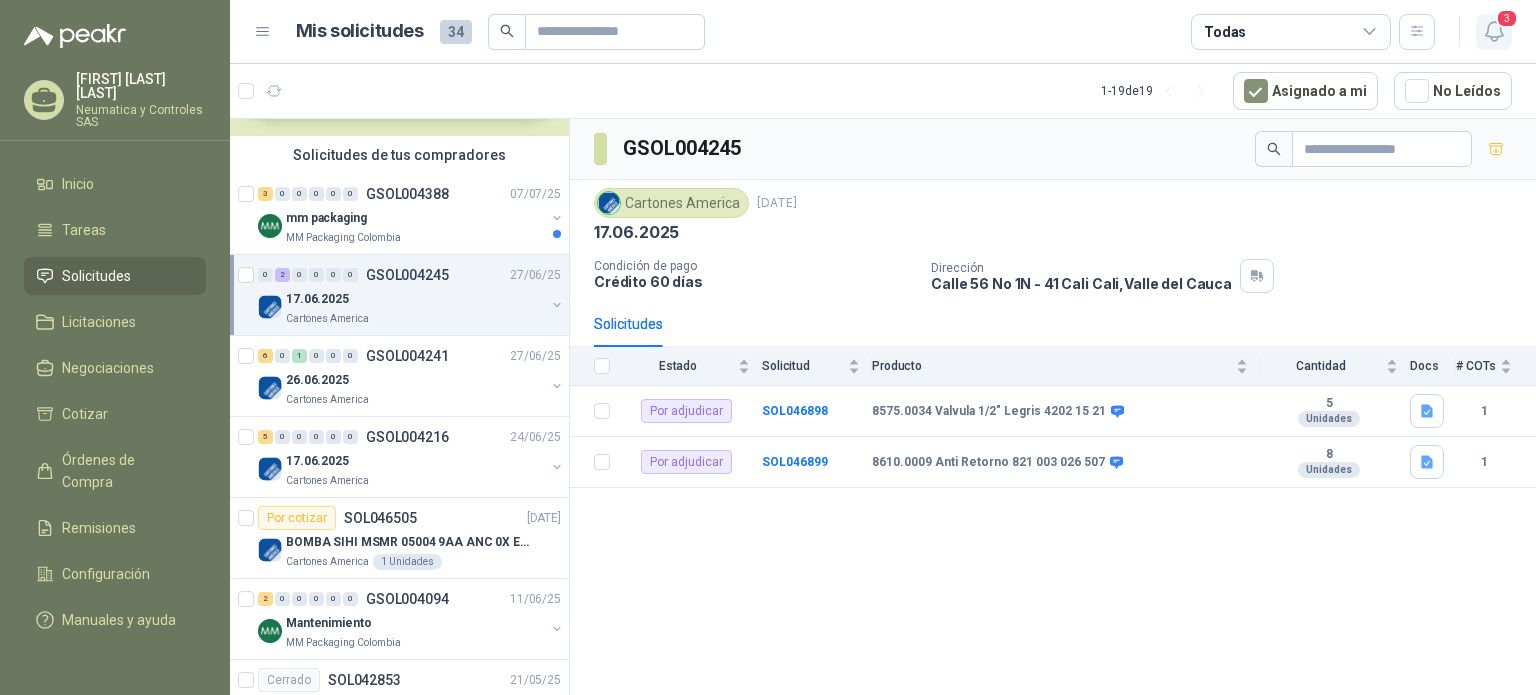 click on "3" at bounding box center [1507, 18] 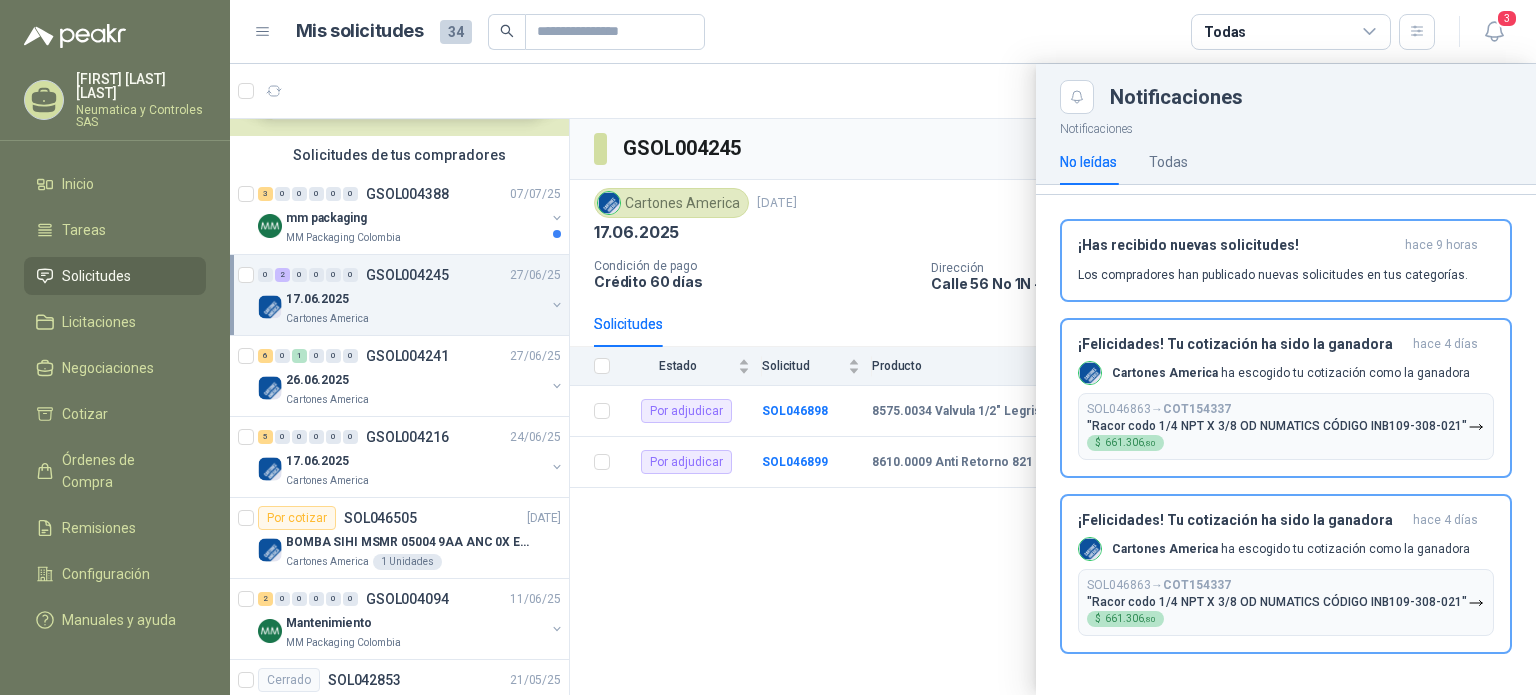 scroll, scrollTop: 233, scrollLeft: 0, axis: vertical 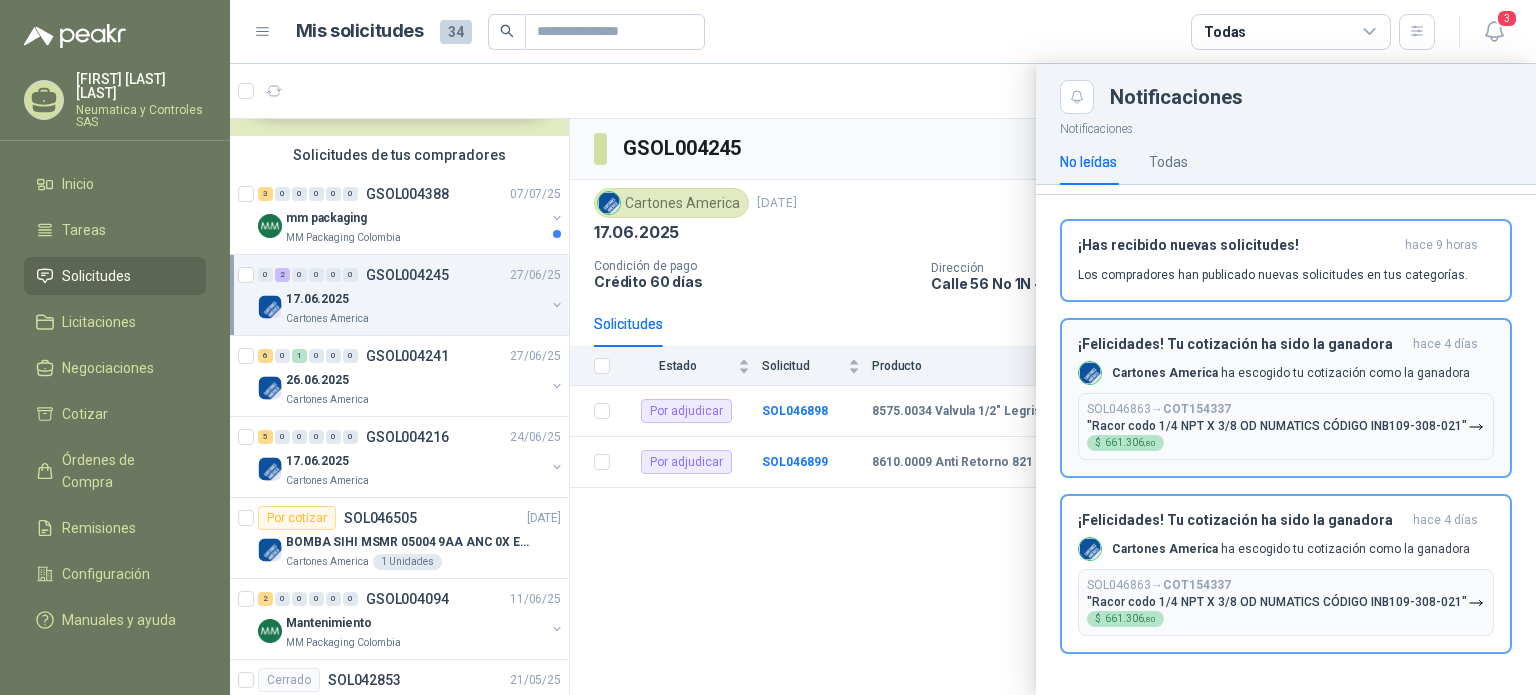 click on "SOL046863  →  COT154337 "Racor codo 1/4 NPT X 3/8 OD NUMATICS CÓDIGO INB109-308-021" $  661.306 ,80" at bounding box center [1277, 426] 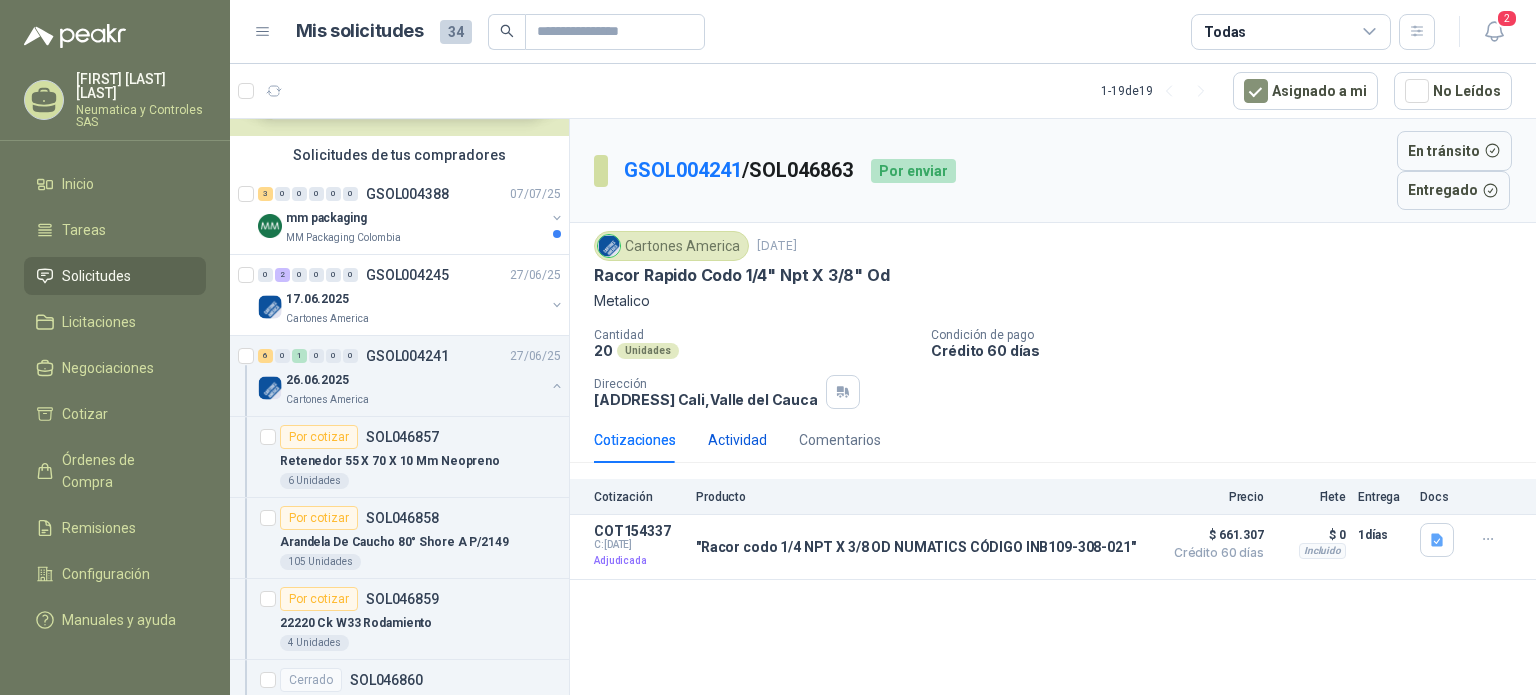 click on "Actividad" at bounding box center [737, 440] 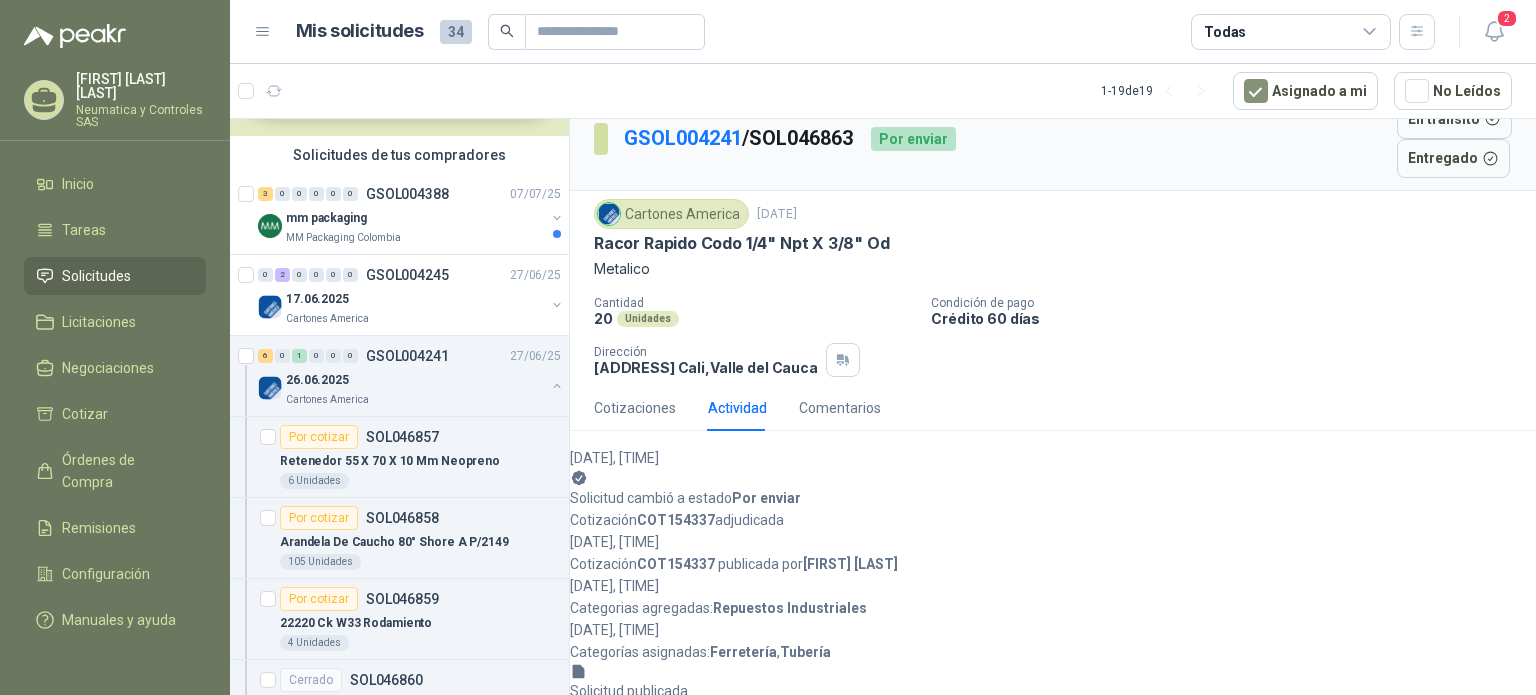 scroll, scrollTop: 79, scrollLeft: 0, axis: vertical 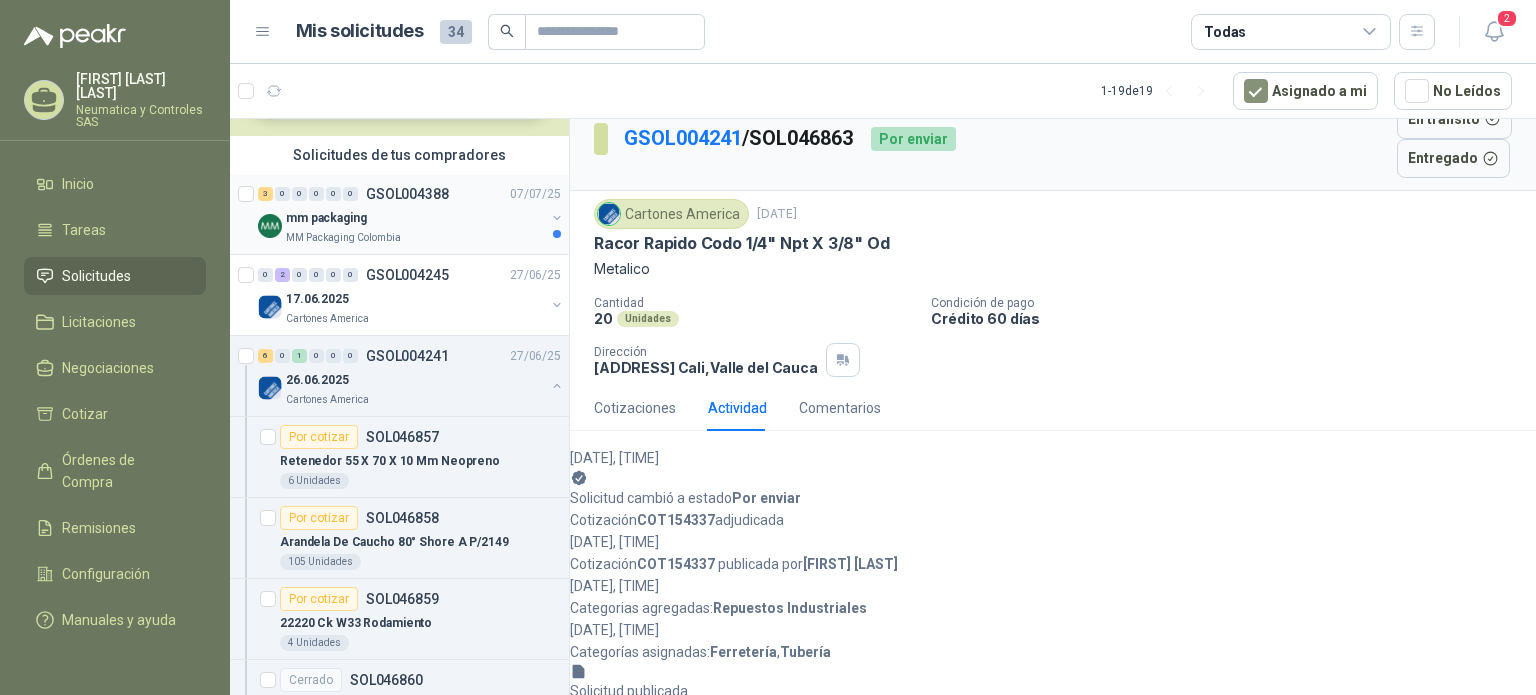 click on "MM Packaging Colombia" at bounding box center (415, 238) 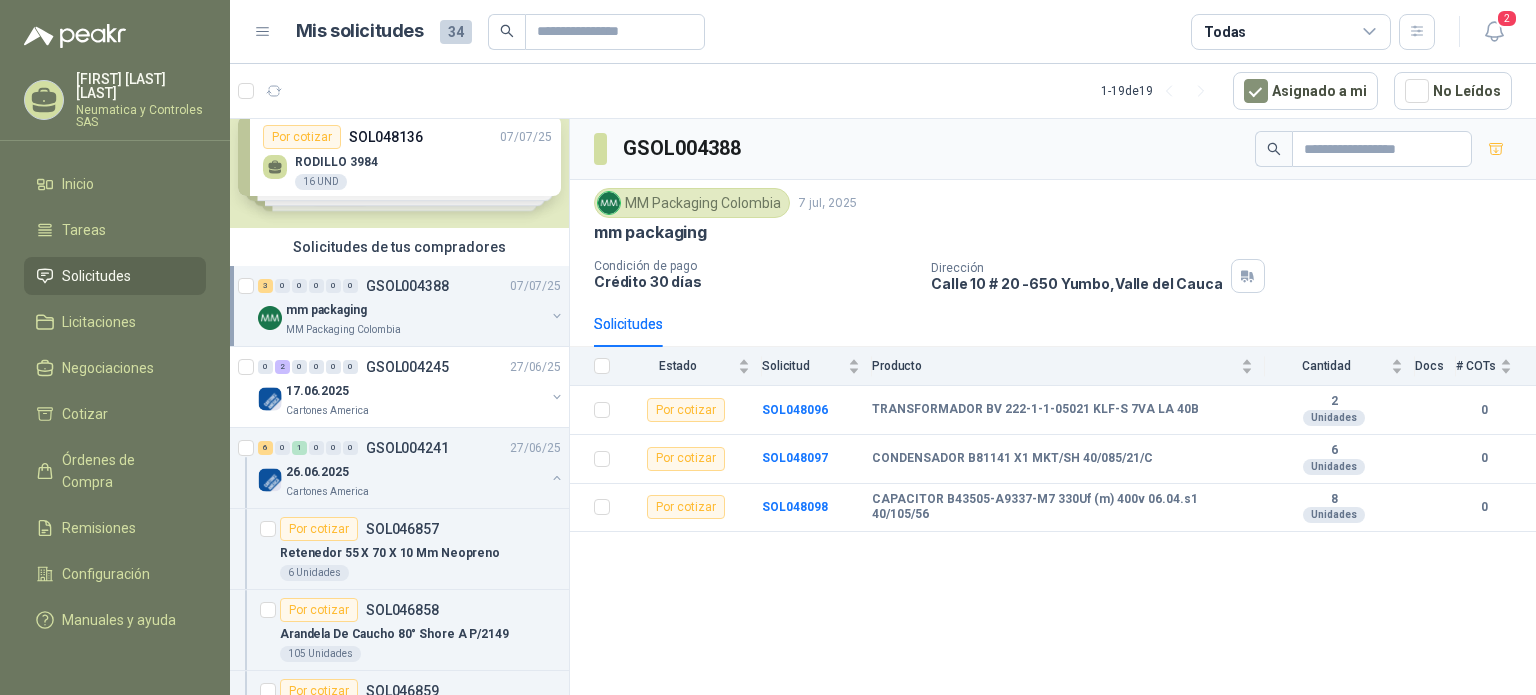 scroll, scrollTop: 0, scrollLeft: 0, axis: both 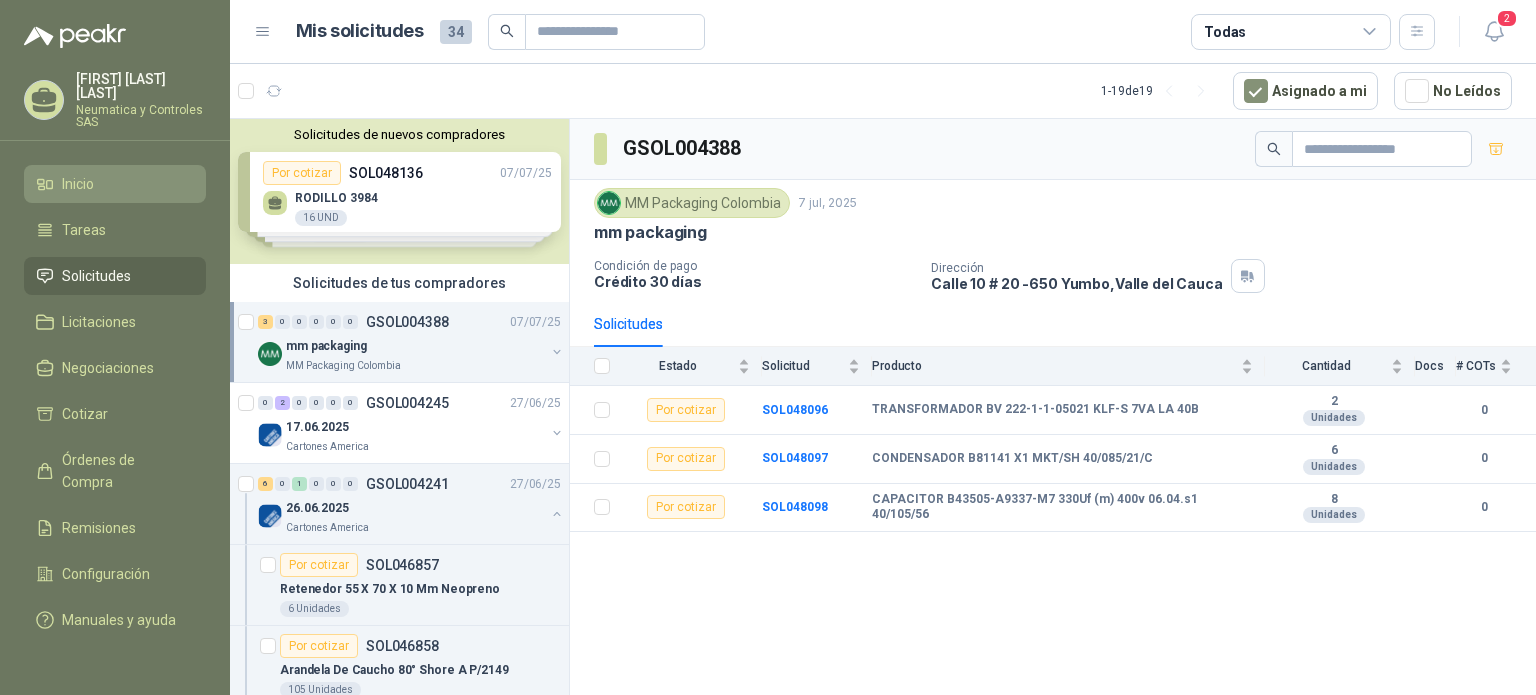 click on "Inicio" at bounding box center [115, 184] 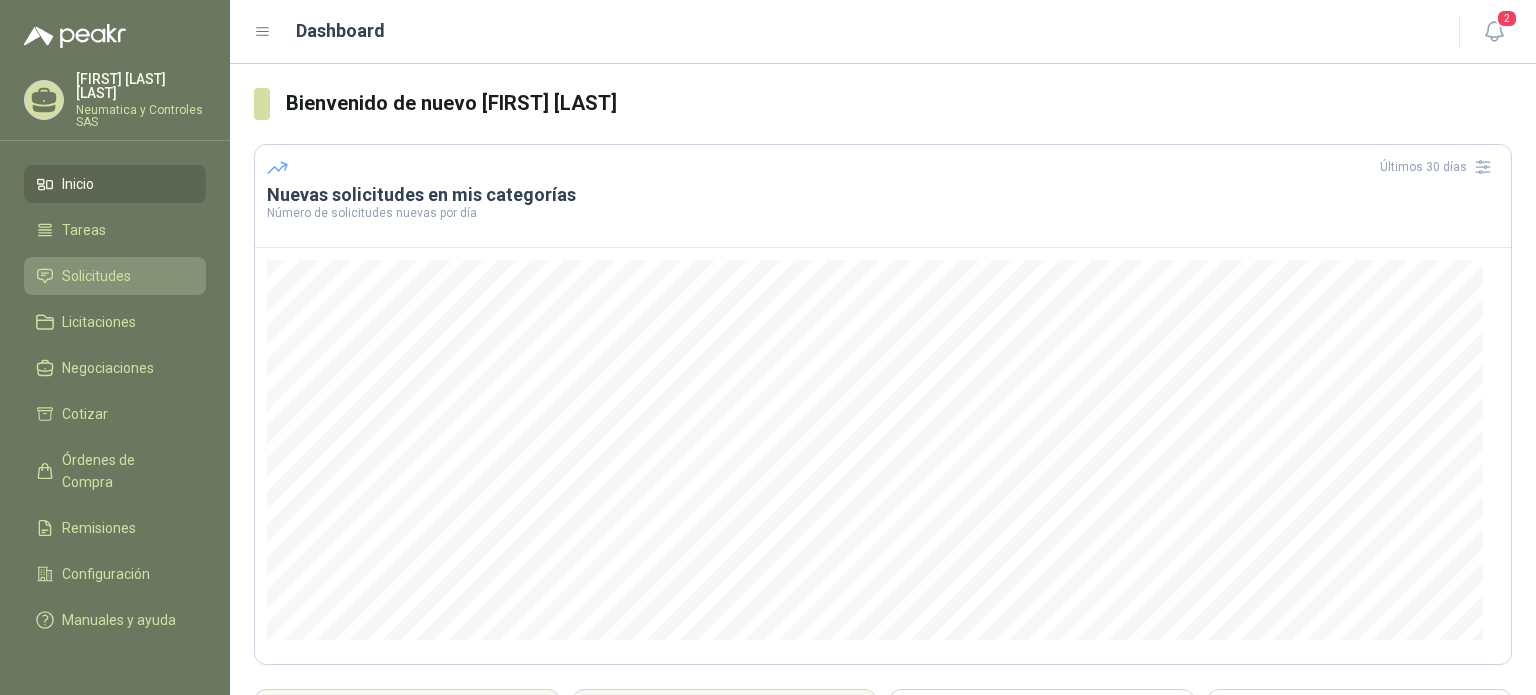 click on "Solicitudes" at bounding box center [96, 276] 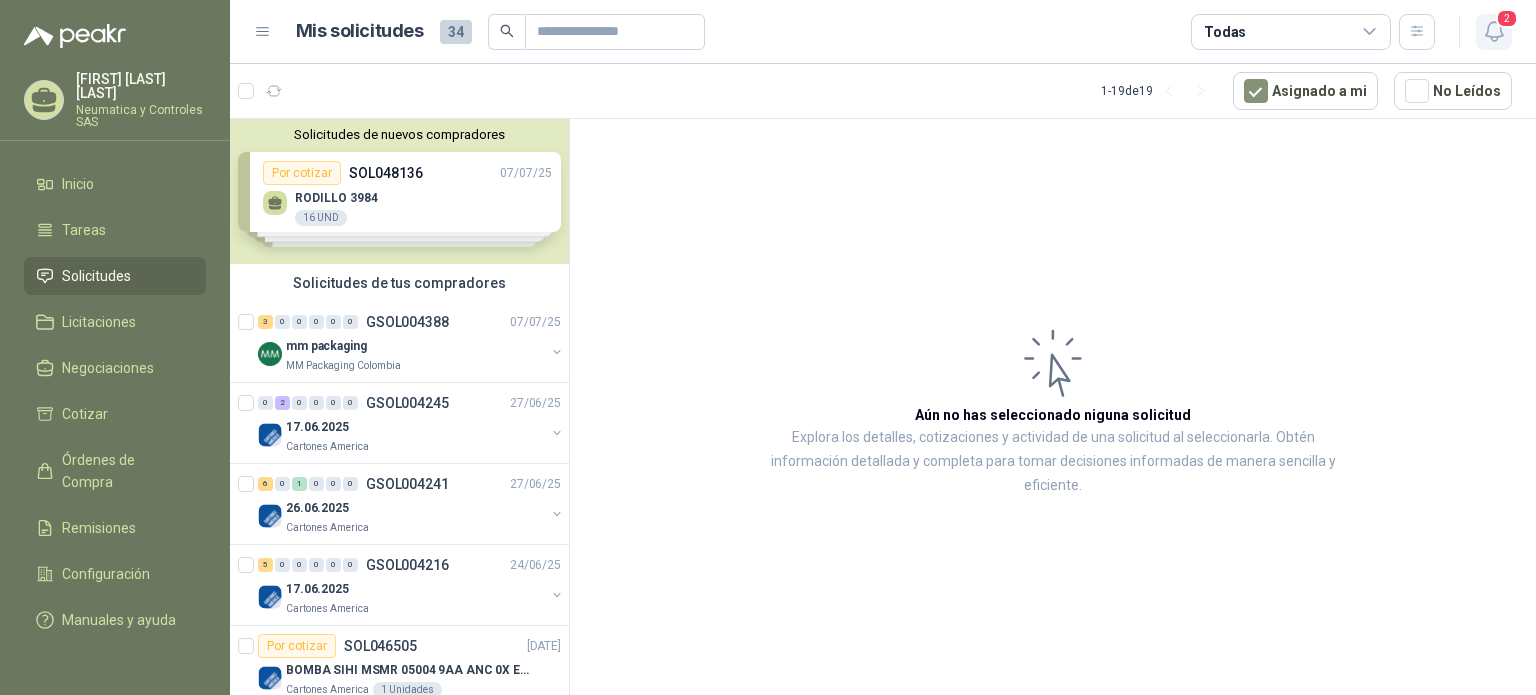 click at bounding box center (1494, 31) 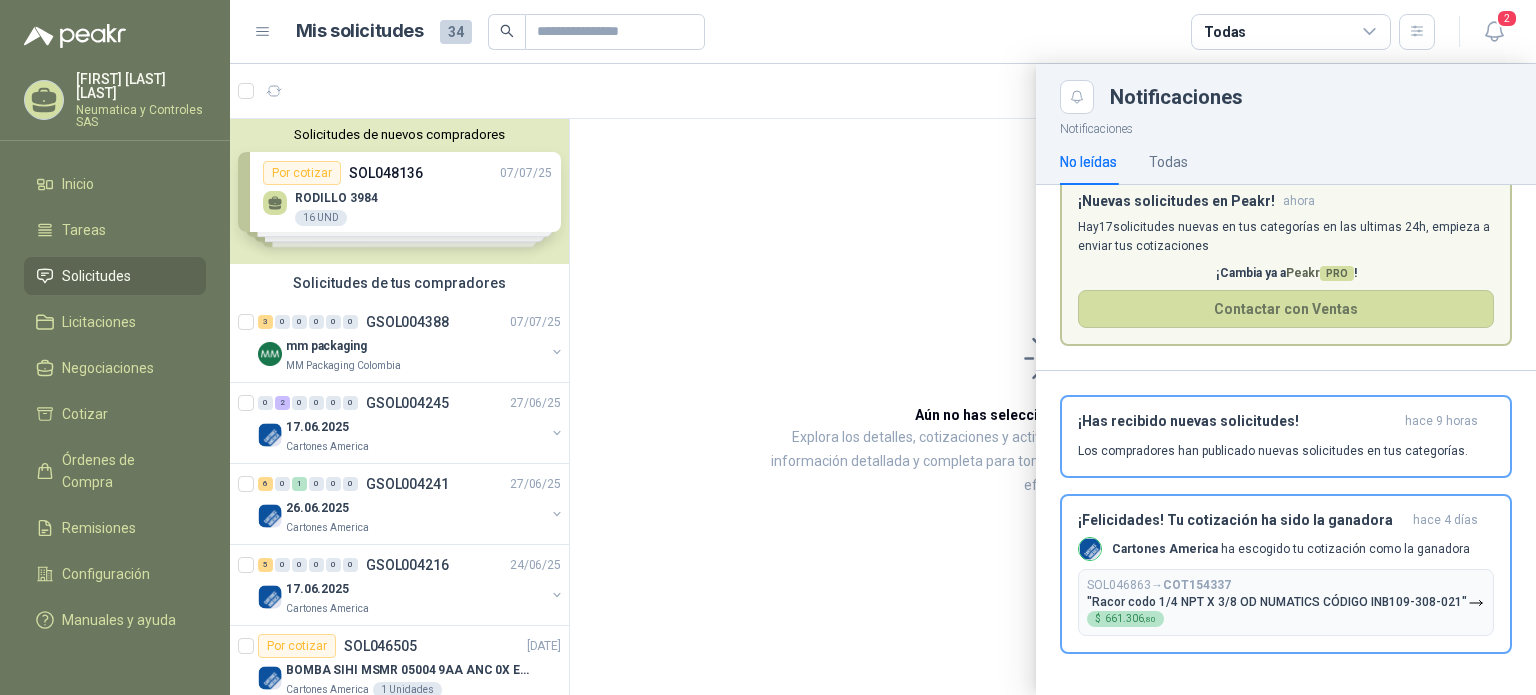 click on "¡Cambia ya a  Peakr  PRO  !" at bounding box center (1286, 273) 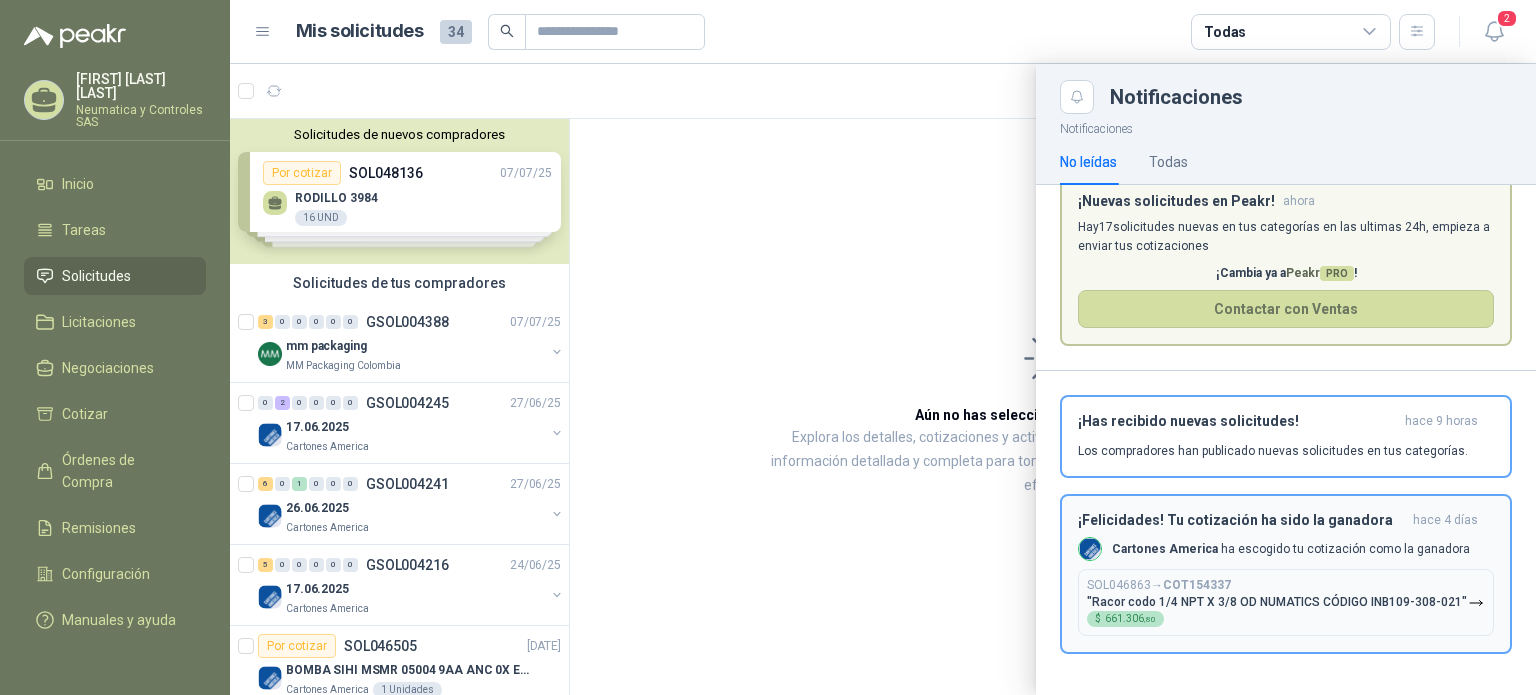 click on "¡Felicidades! Tu cotización ha sido la ganadora hace 4 días   Cartones America     ha escogido tu cotización como la ganadora SOL046863  →  COT154337 "Racor codo 1/4 NPT X 3/8 OD NUMATICS CÓDIGO INB109-308-021" $  661.306 ,80" at bounding box center (1286, 436) 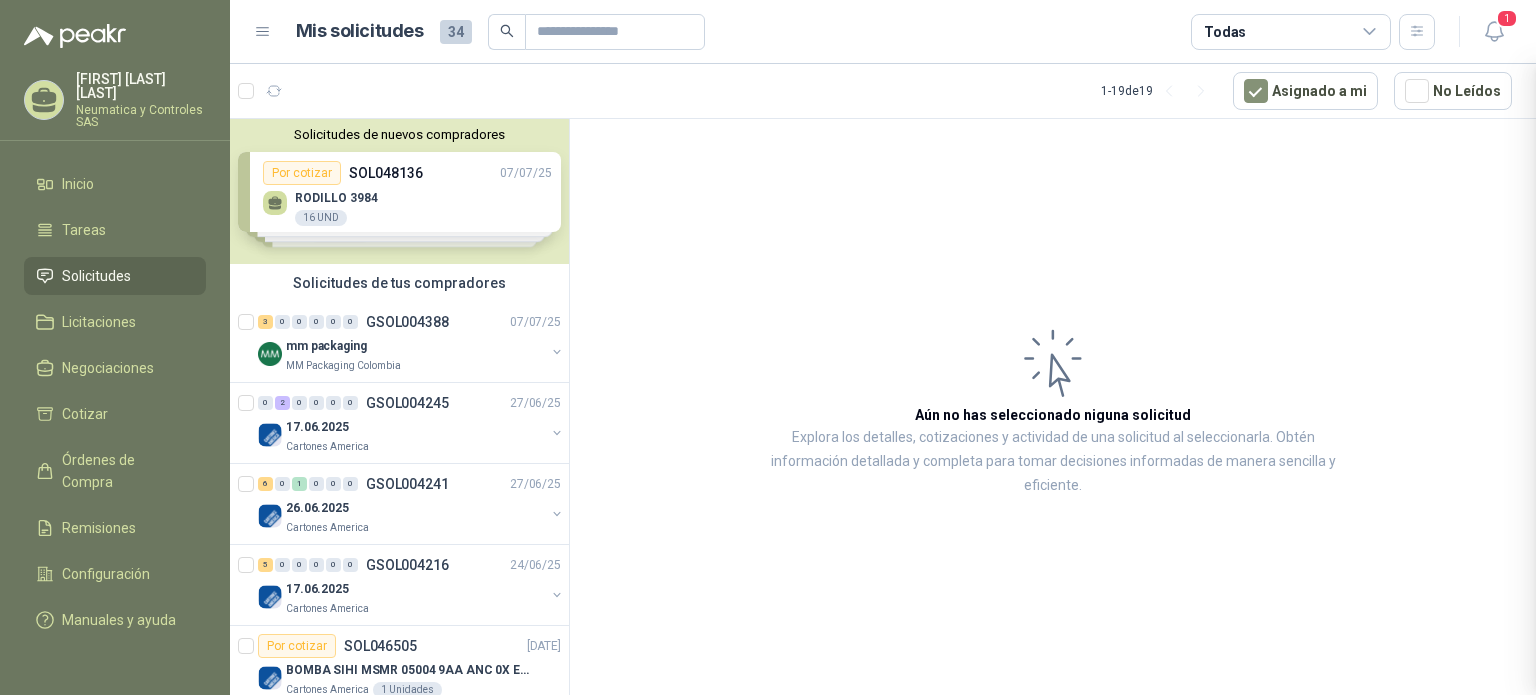 scroll, scrollTop: 0, scrollLeft: 0, axis: both 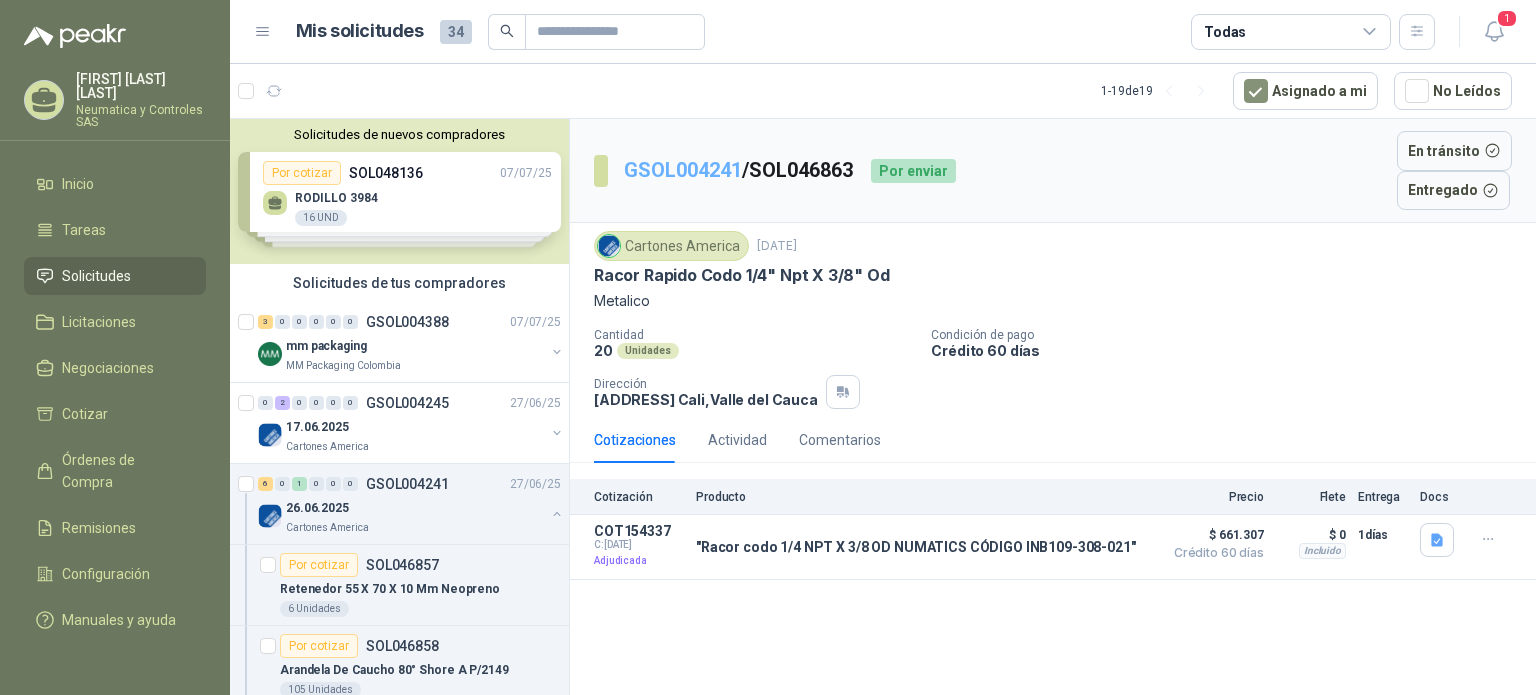 click on "GSOL004241" at bounding box center (683, 170) 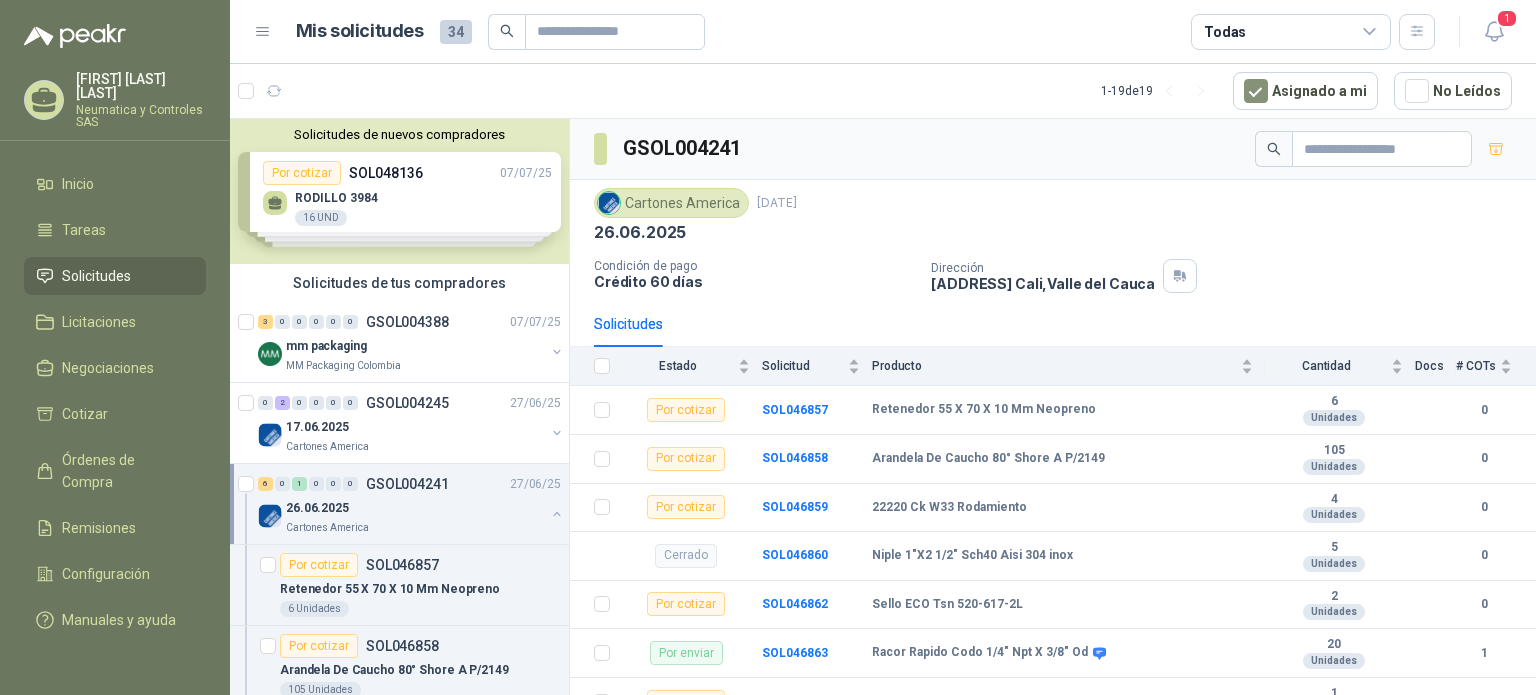 scroll, scrollTop: 71, scrollLeft: 0, axis: vertical 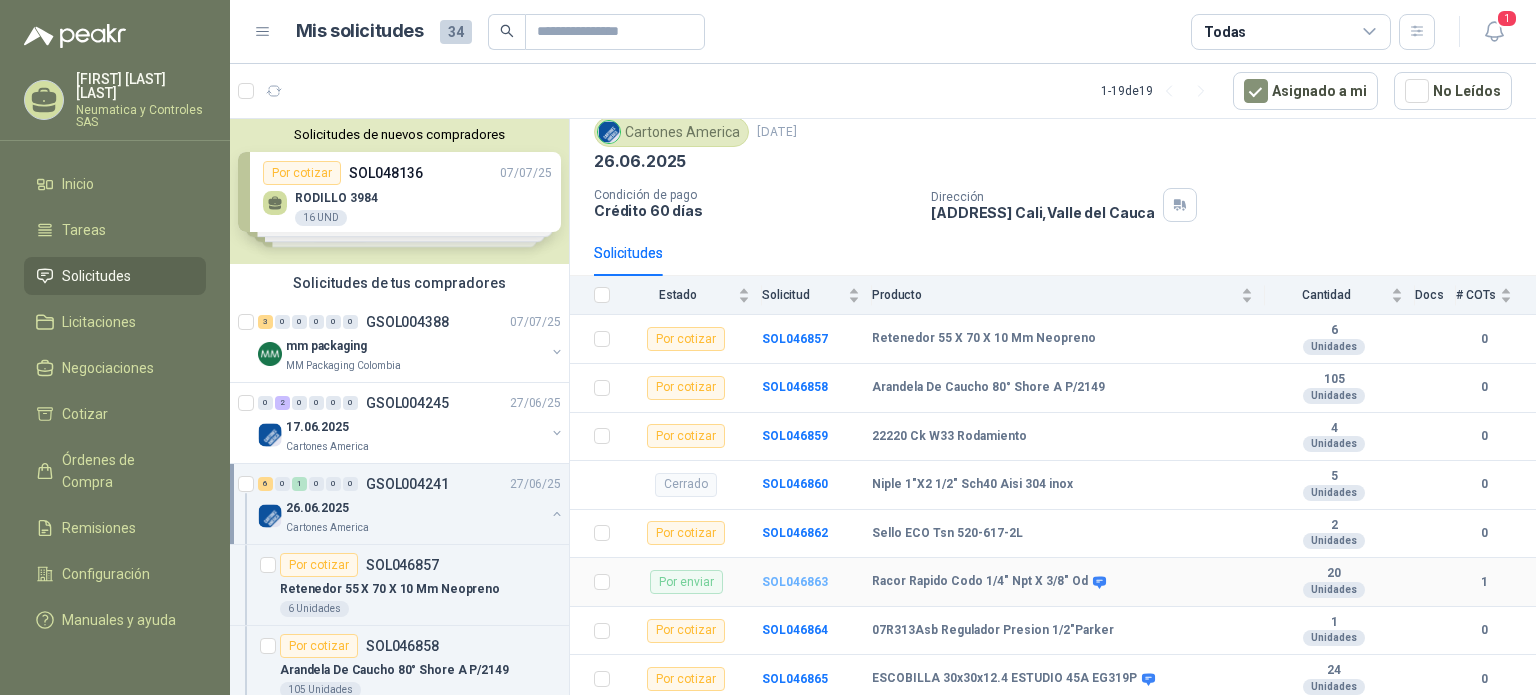 click on "SOL046863" at bounding box center (795, 582) 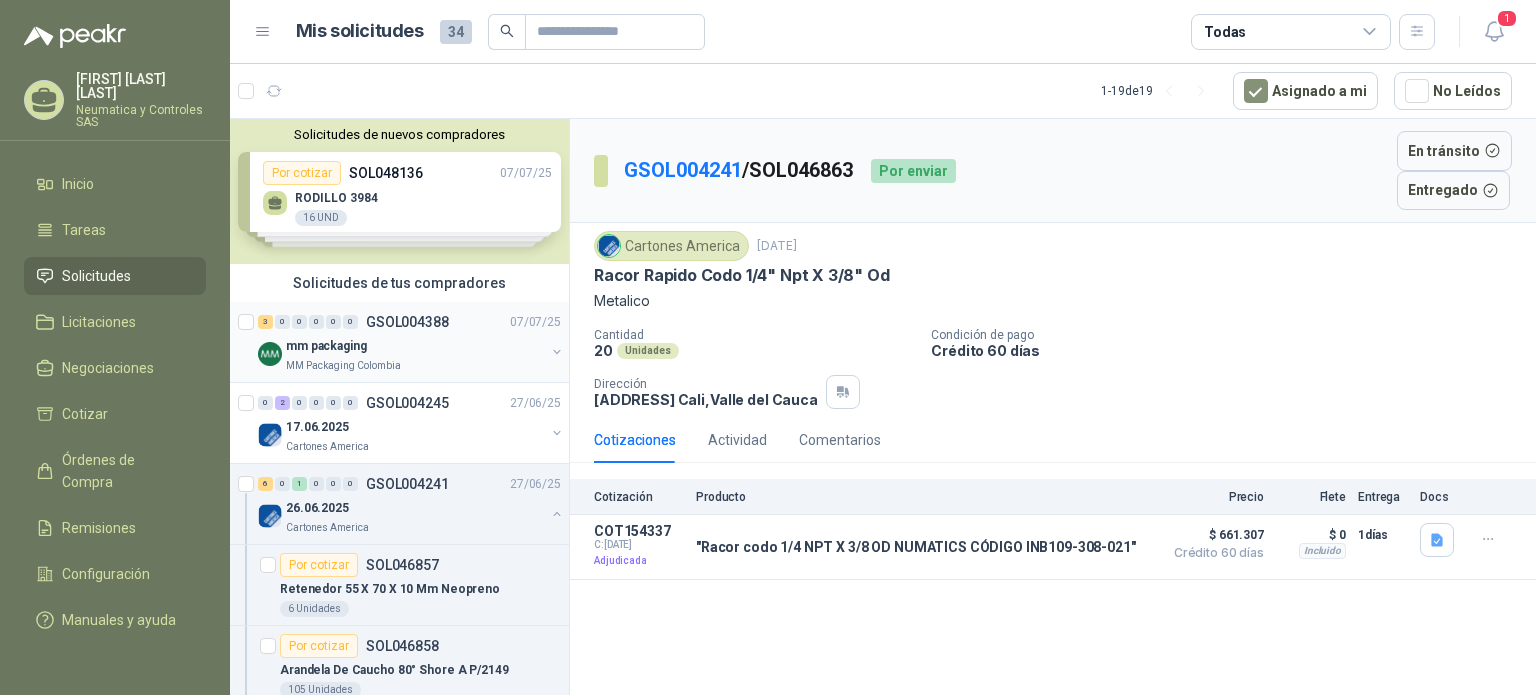 click on "MM Packaging Colombia" at bounding box center [343, 366] 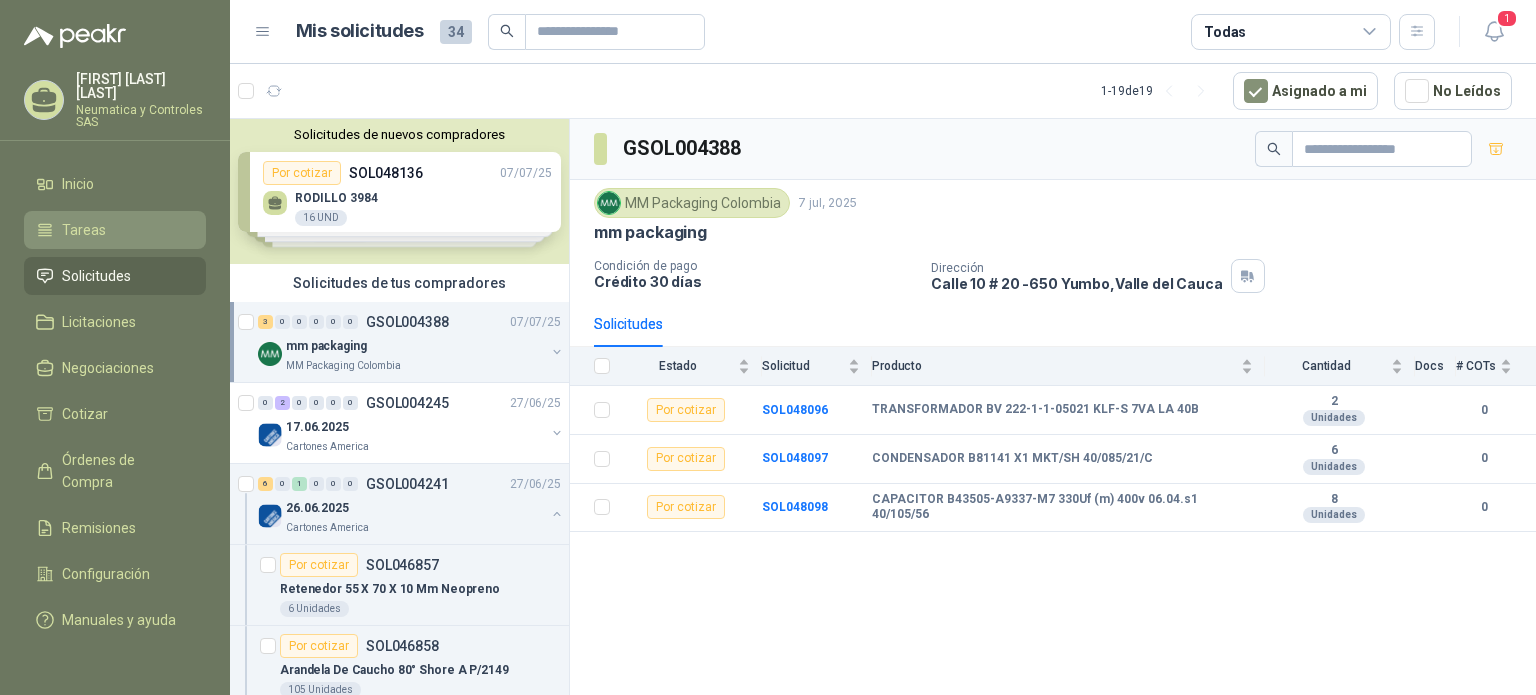click on "Tareas" at bounding box center [115, 230] 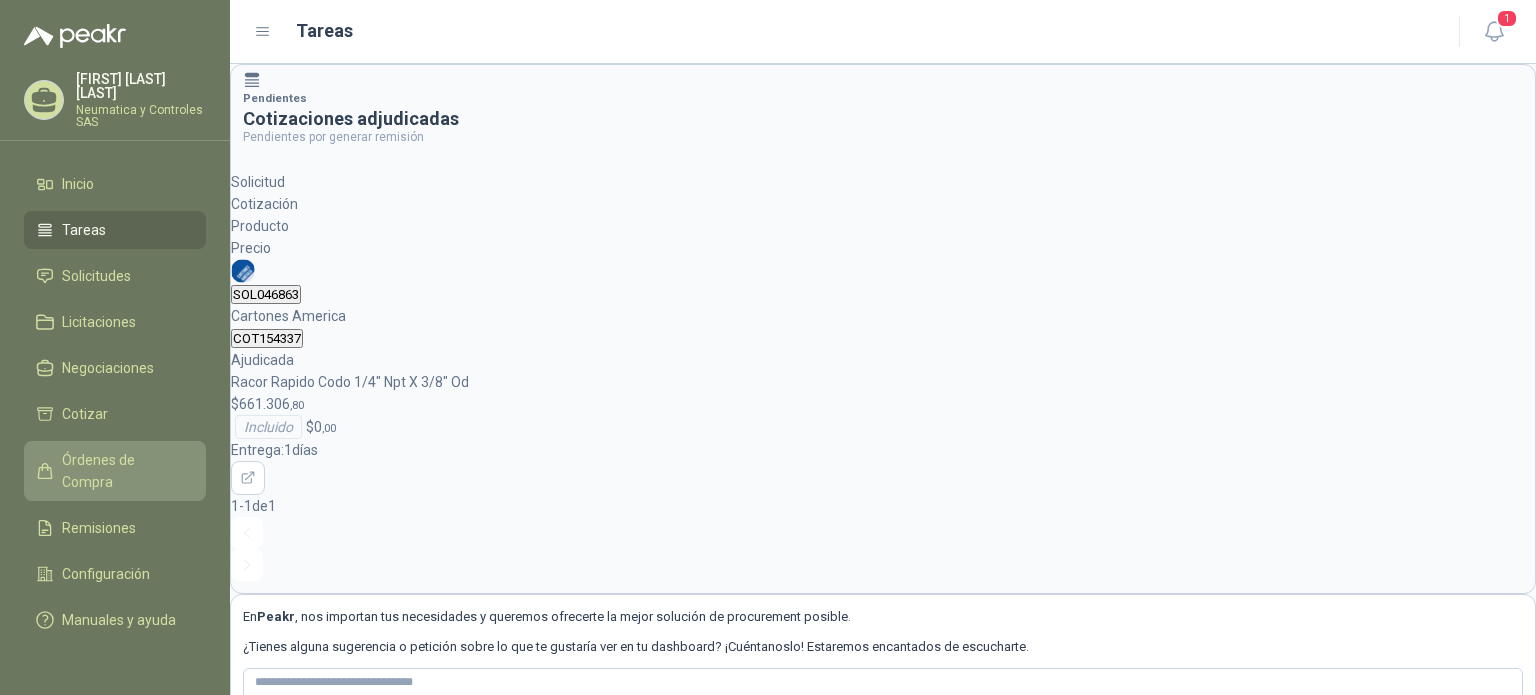 click on "Órdenes de Compra" at bounding box center (115, 471) 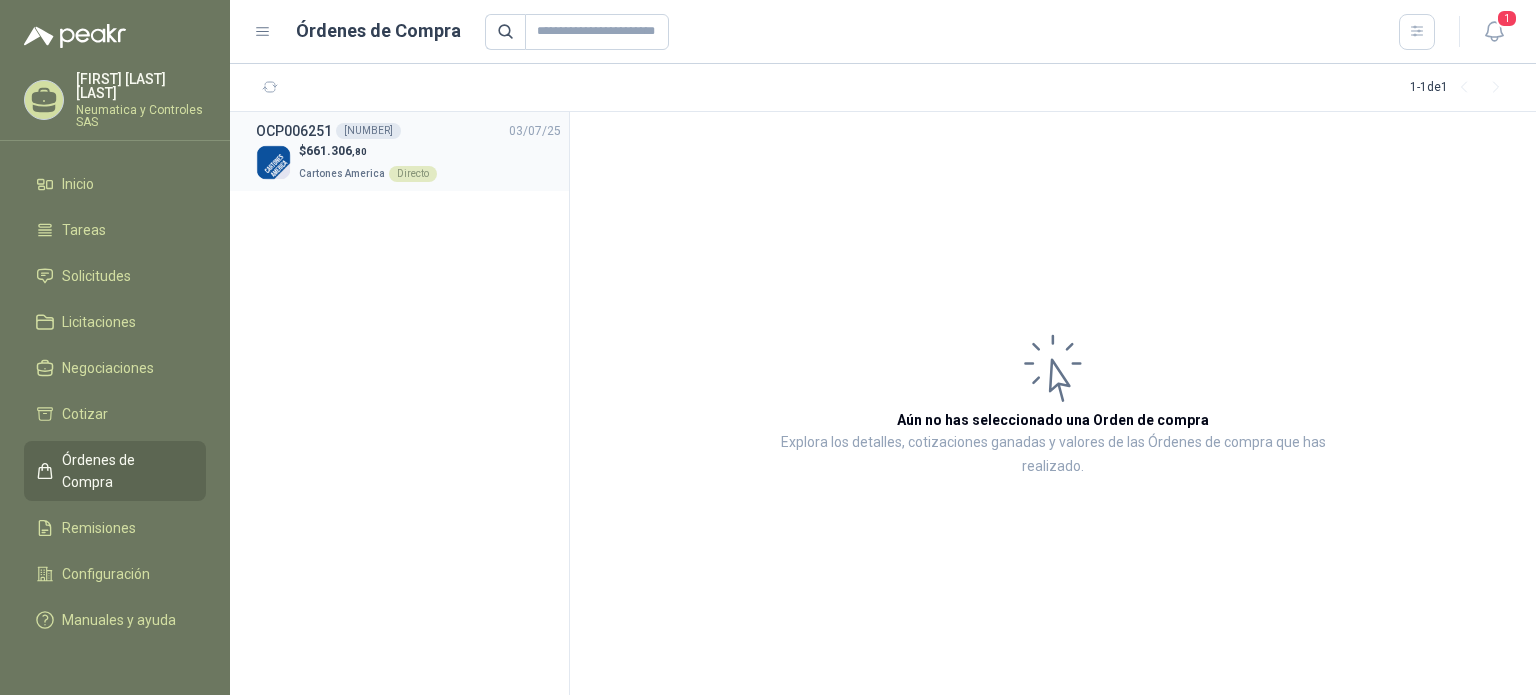 click on "Cartones America  Directo" at bounding box center [368, 172] 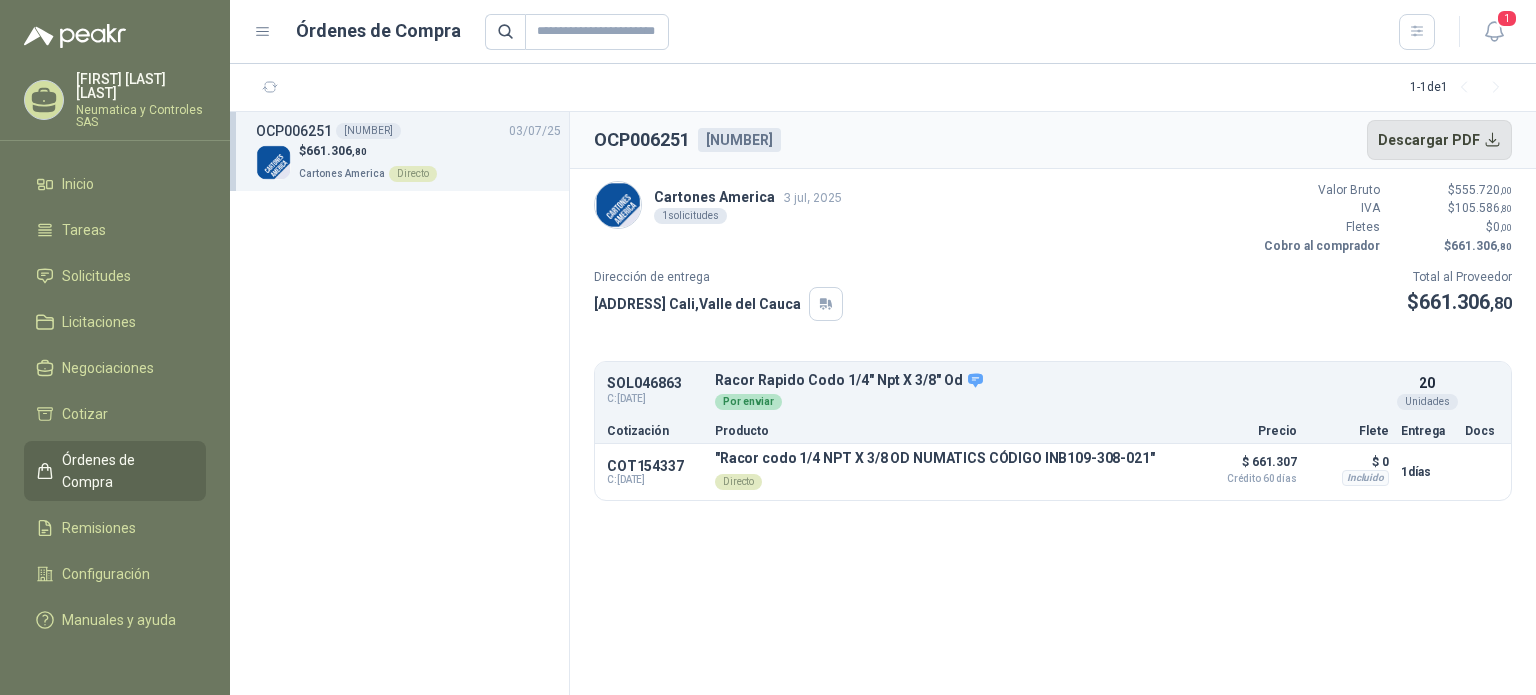 click on "Descargar PDF" at bounding box center [1440, 140] 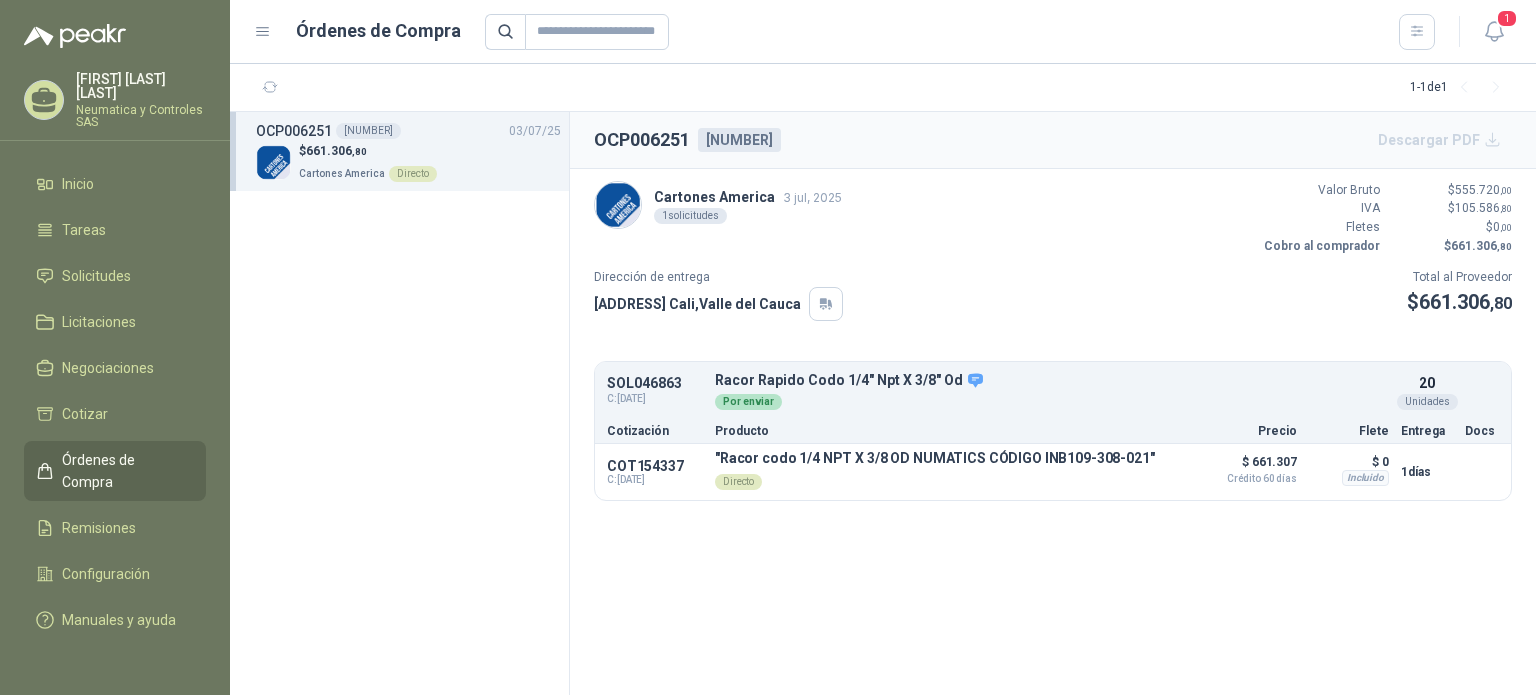 click on "SOL042853 Cartones America  [DATE] 1  solicitudes Valor Bruto $  555.720 ,00 IVA $  105.586 ,80 Fletes $  0 ,00 Cobro al comprador $  661.306 ,80" at bounding box center (1053, 218) 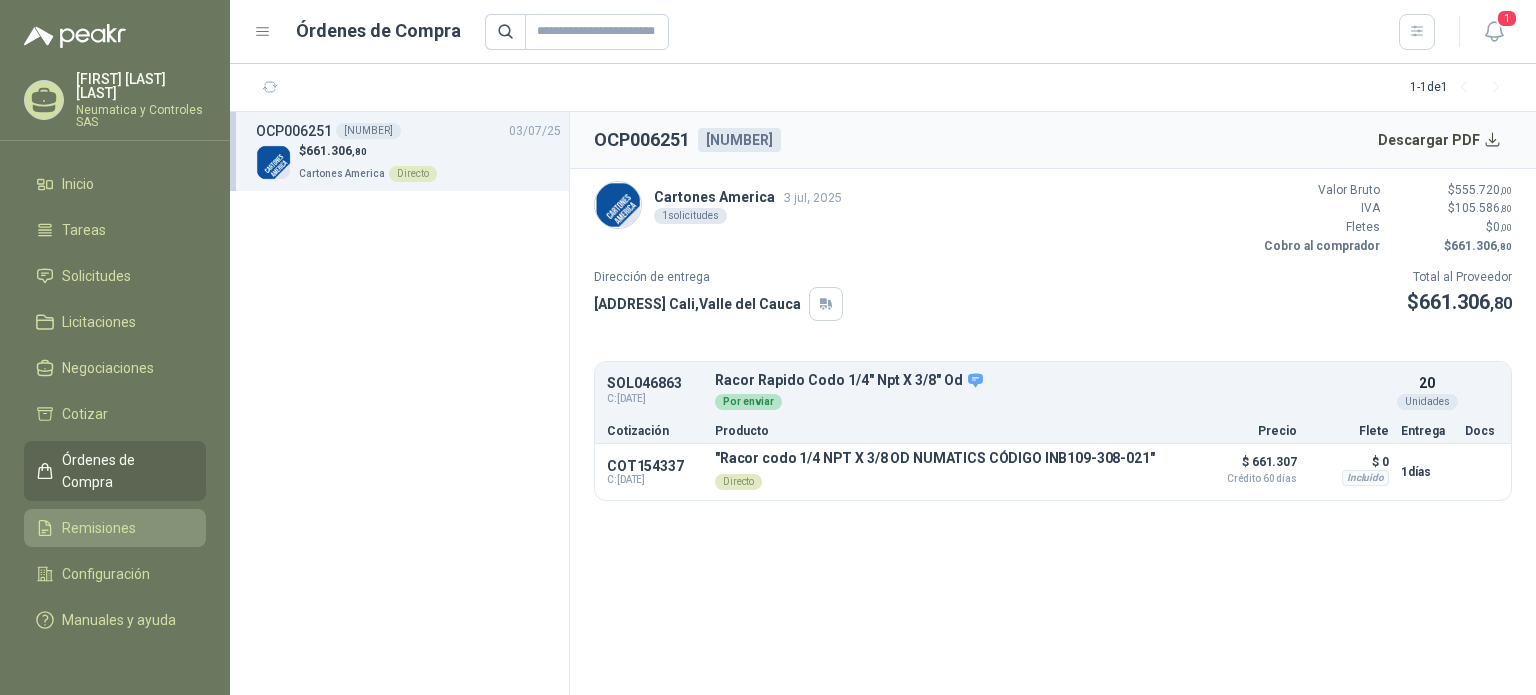 click on "Remisiones" at bounding box center [115, 528] 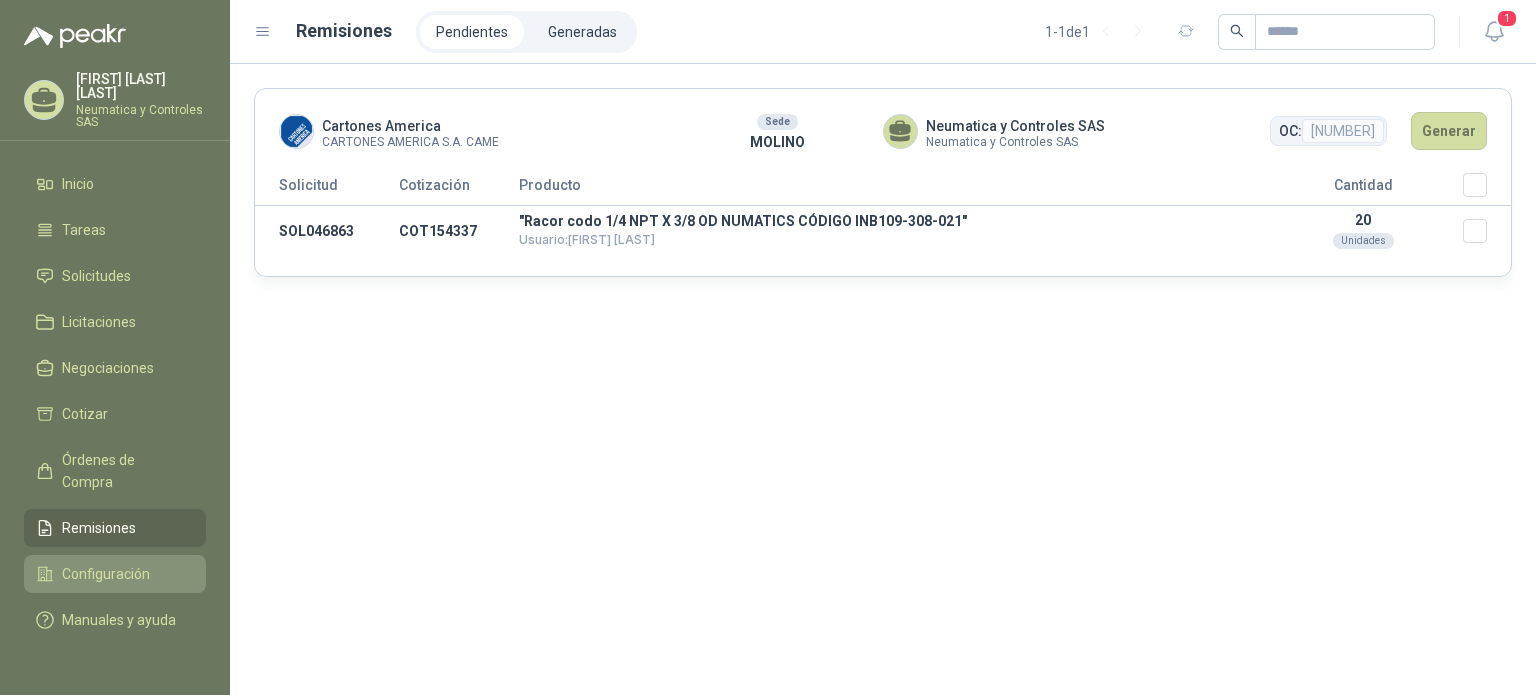 click on "Configuración" at bounding box center (106, 574) 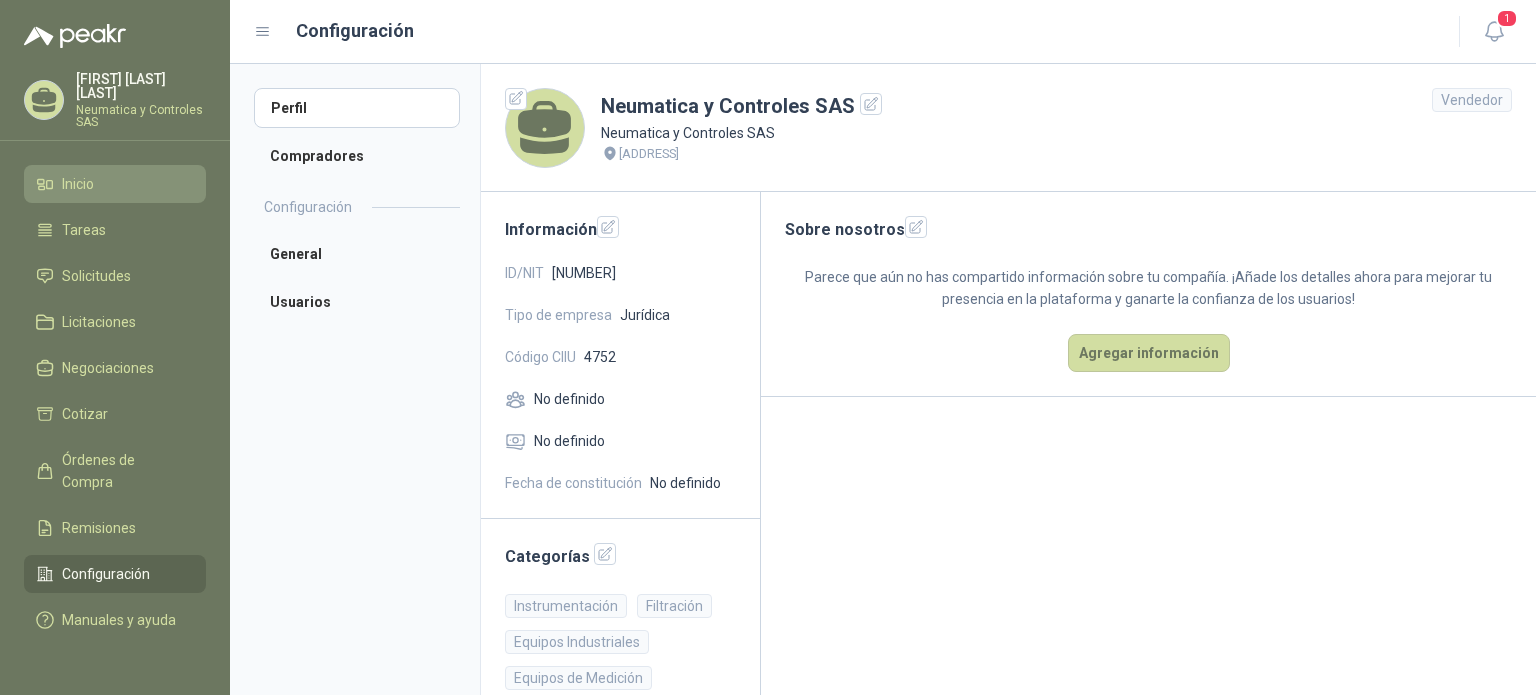 click on "Inicio" at bounding box center (78, 184) 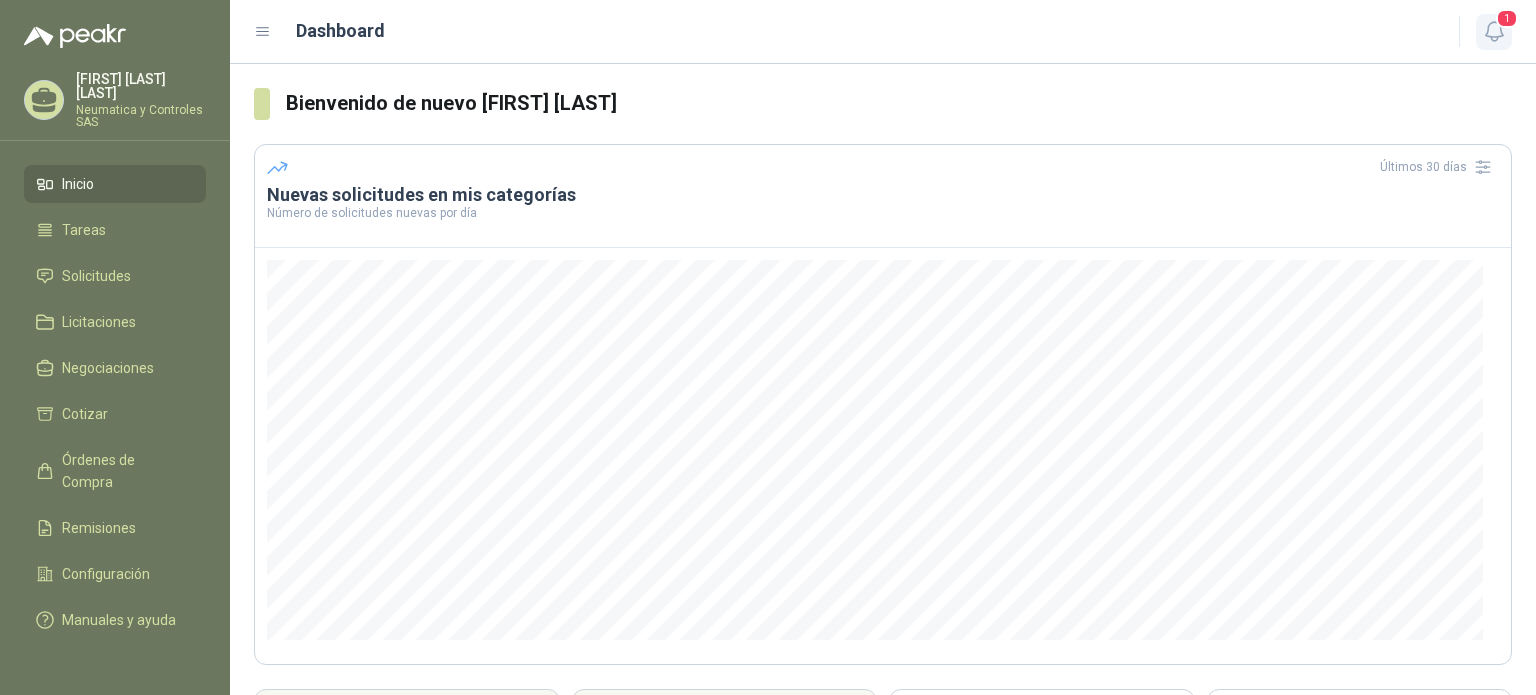 click on "1" at bounding box center (1494, 32) 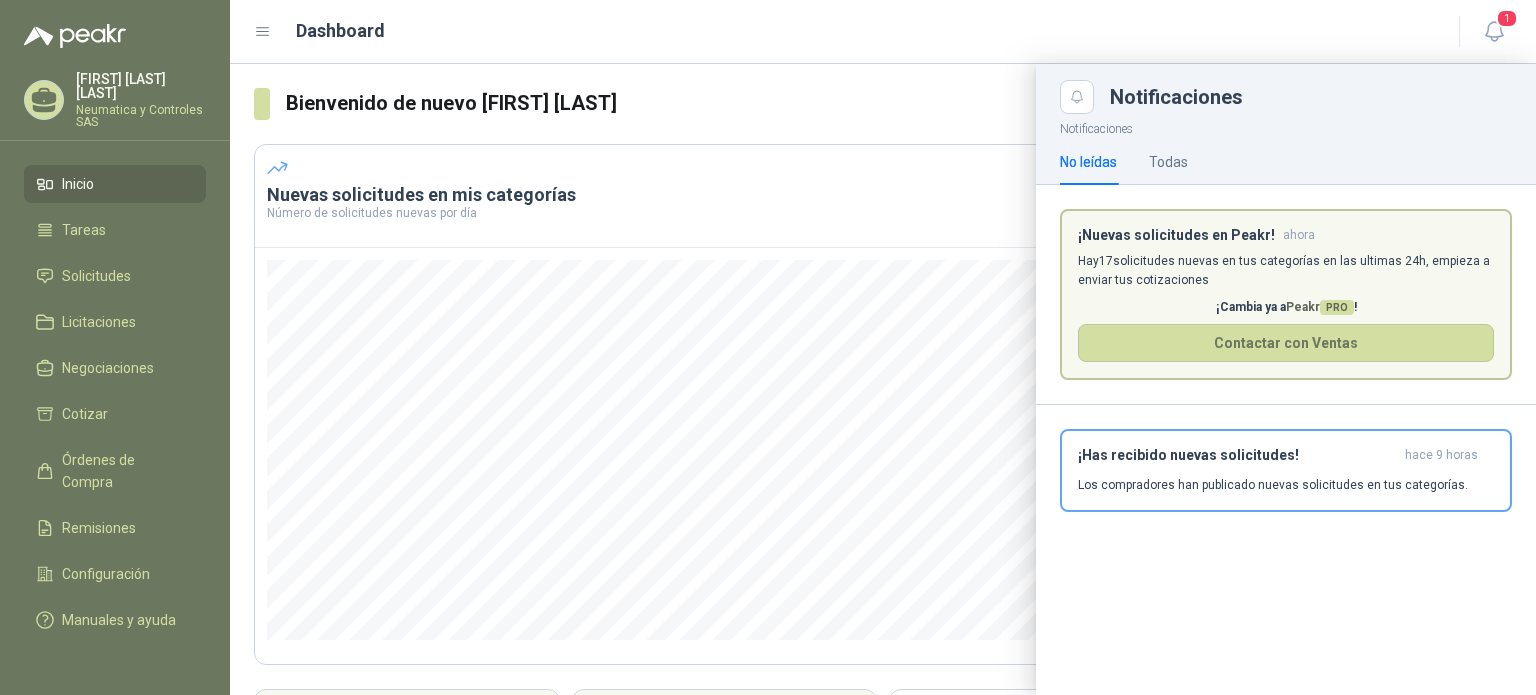 click on "¡Nuevas solicitudes en Peakr! ahora Hay  17  solicitudes nuevas en tus categorías en las ultimas 24h, empieza a enviar tus cotizaciones ¡Cambia ya a  Peakr  PRO  ! Contactar con Ventas" at bounding box center [1286, 295] 